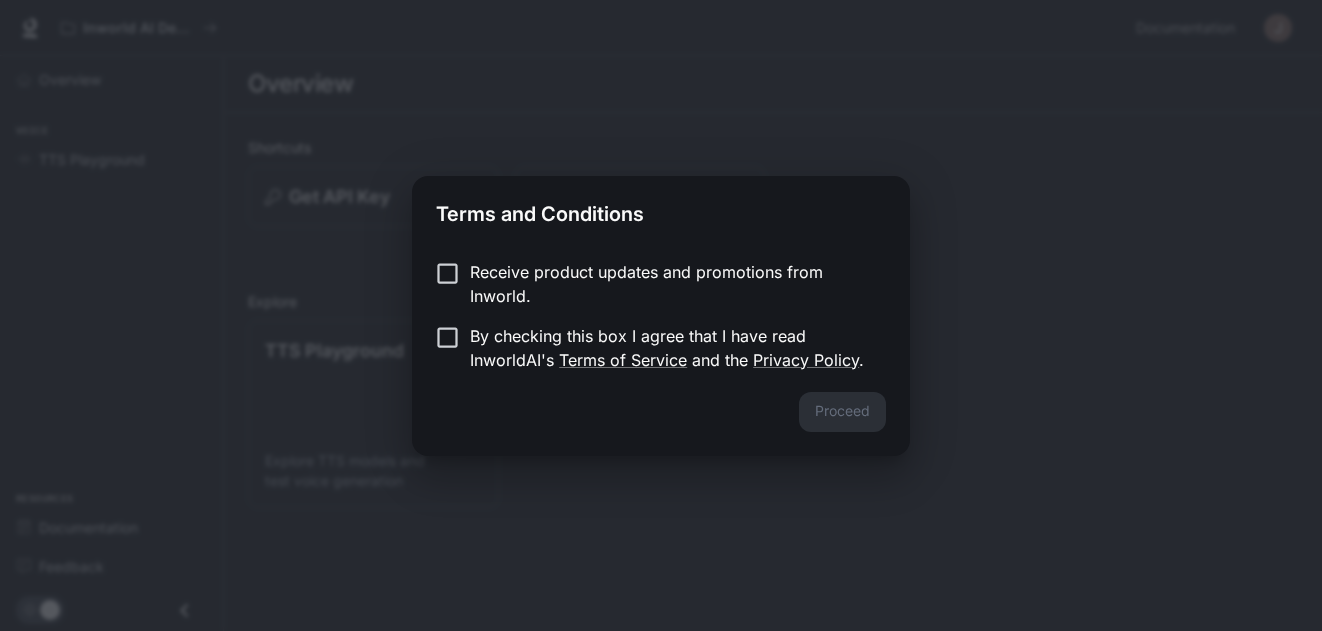 scroll, scrollTop: 0, scrollLeft: 0, axis: both 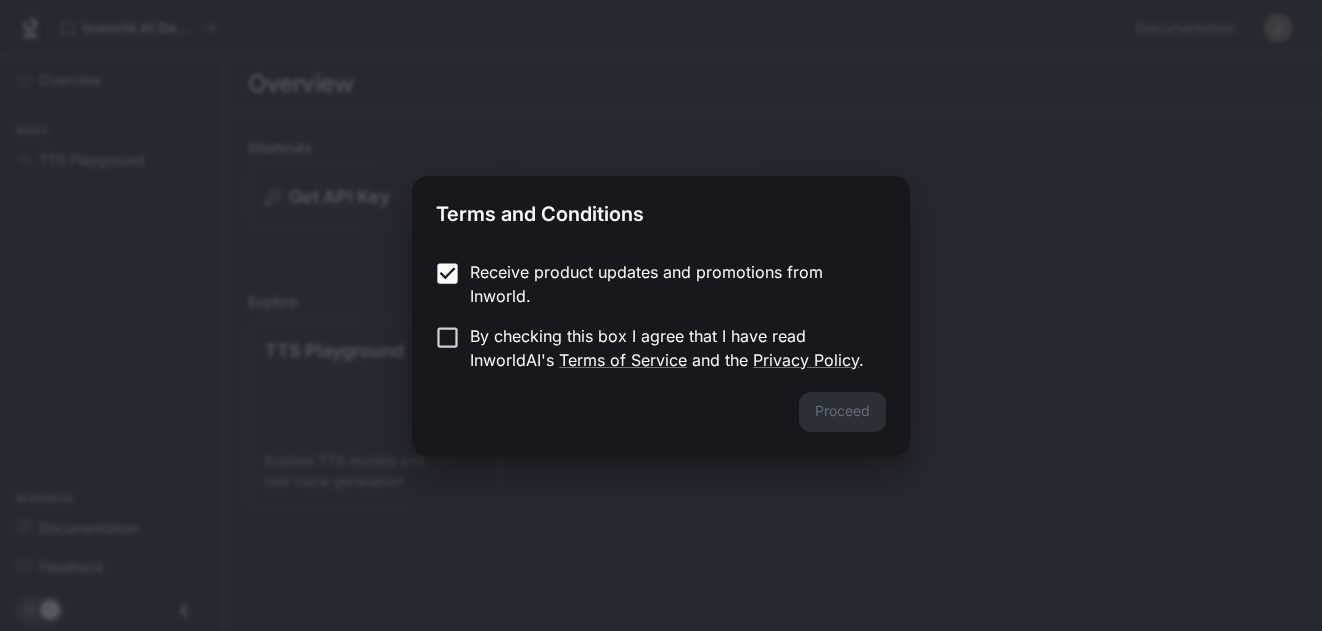 click on "By checking this box I agree that I have read InworldAI's   Terms of Service   and the   Privacy Policy ." at bounding box center [670, 348] 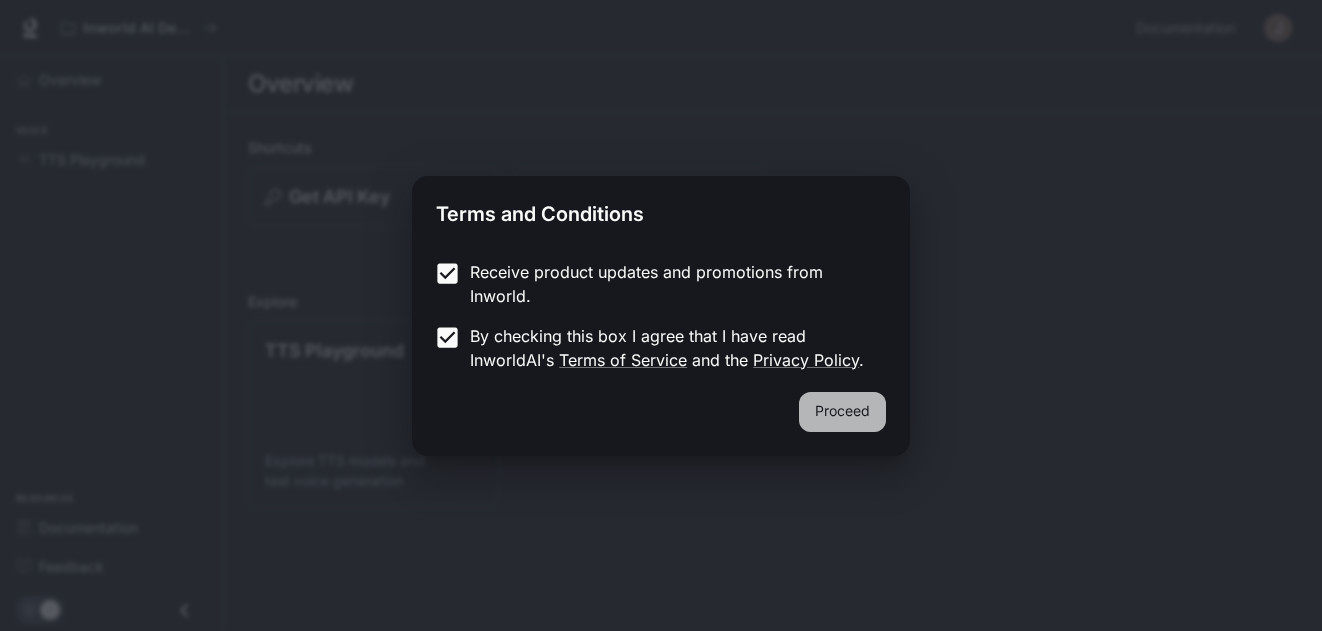 click on "Proceed" at bounding box center (842, 412) 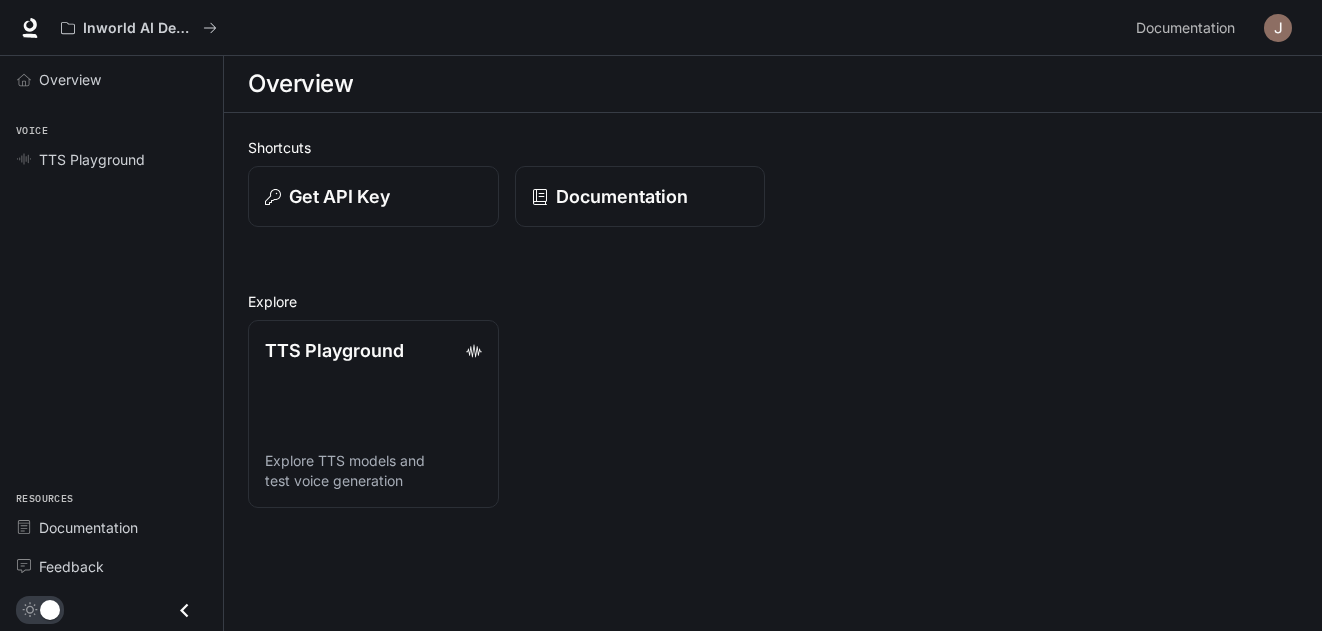click on "Documentation Documentation" at bounding box center (1213, 28) 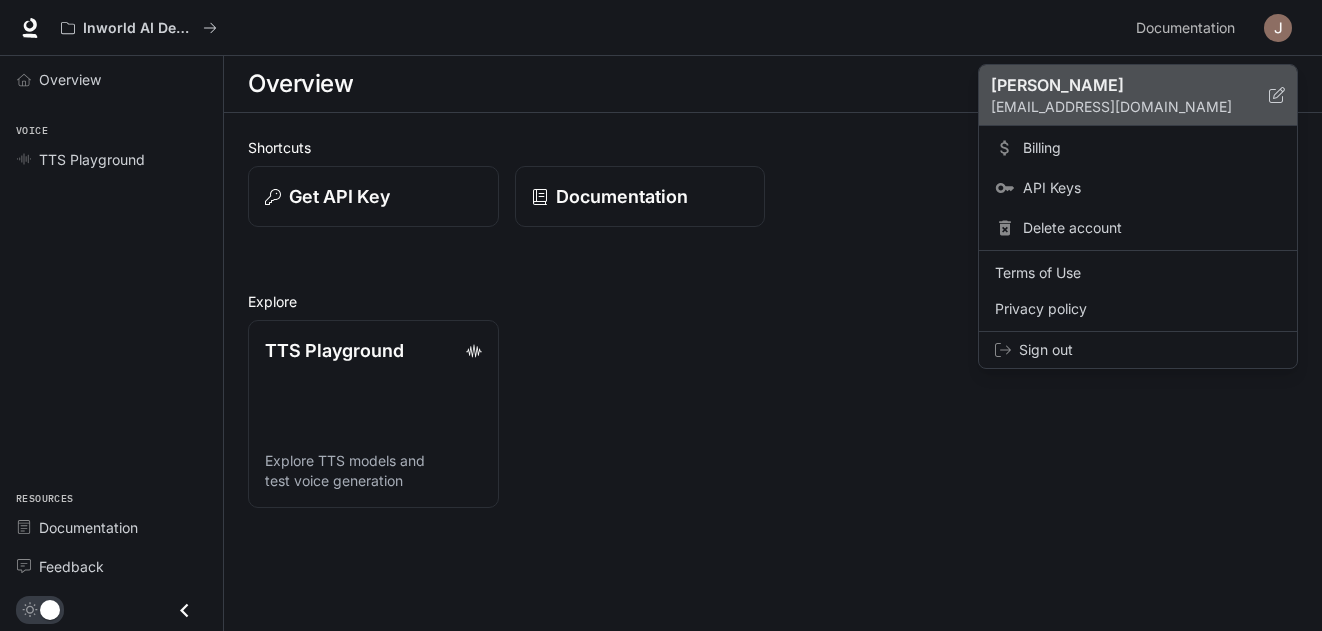 click on "[PERSON_NAME]" at bounding box center (1114, 85) 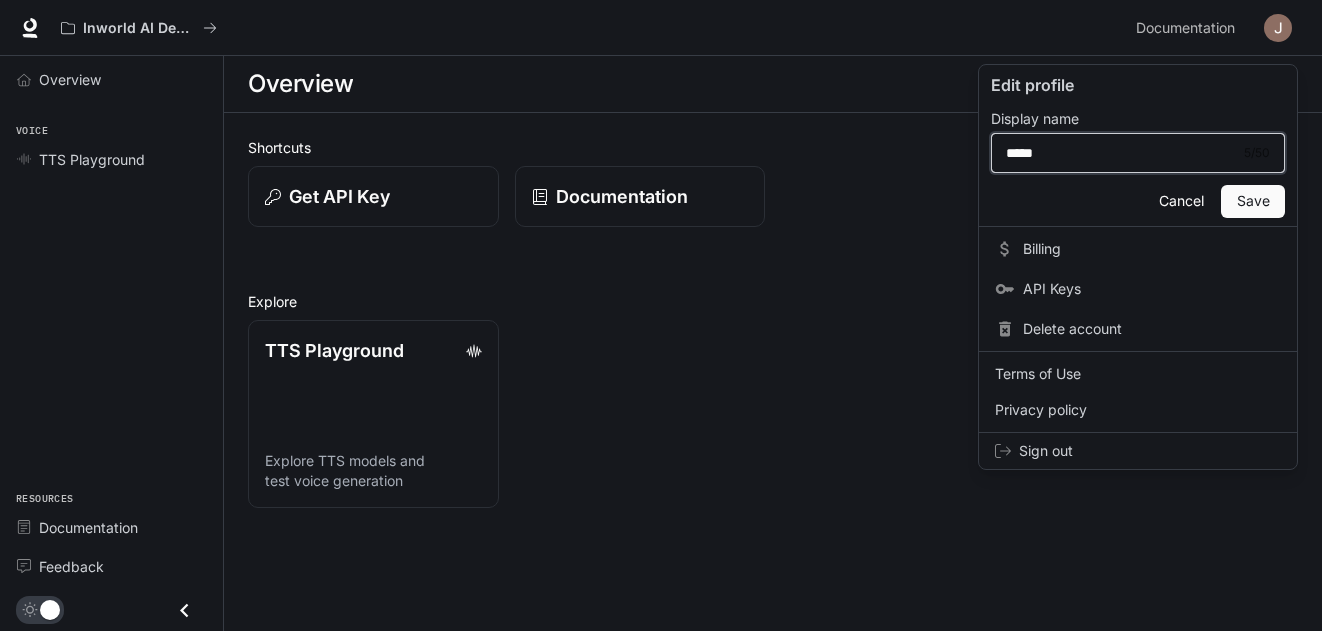 click on "*****" at bounding box center (1120, 153) 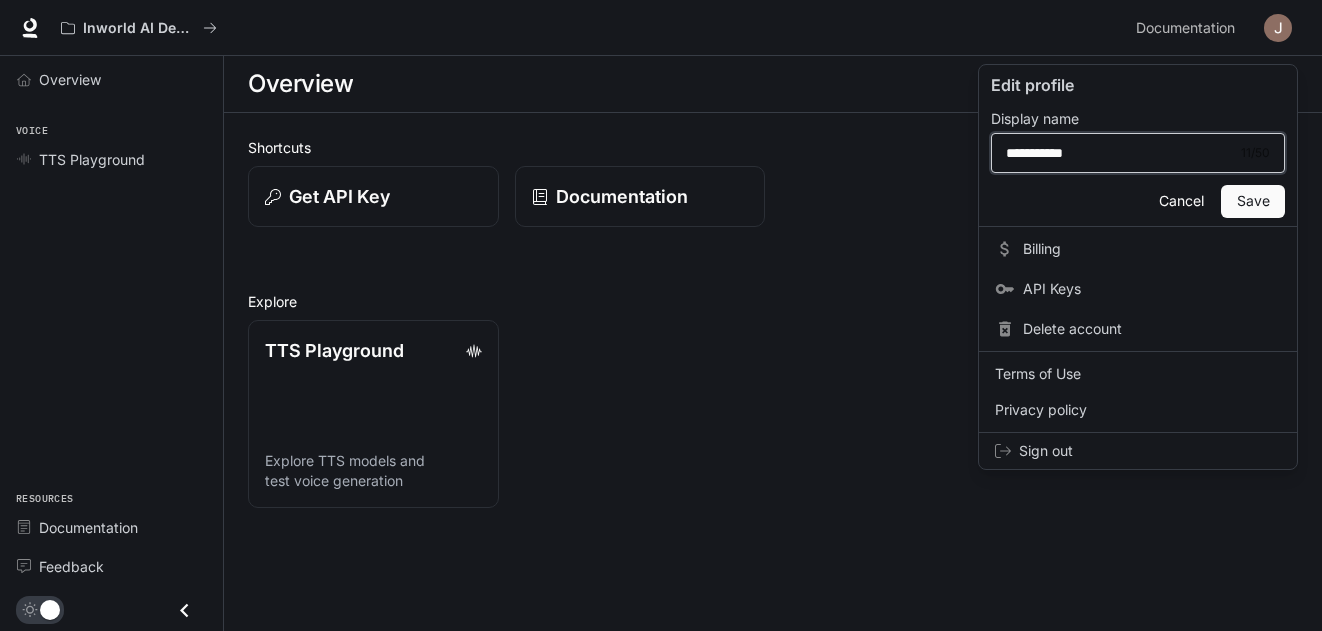 type on "**********" 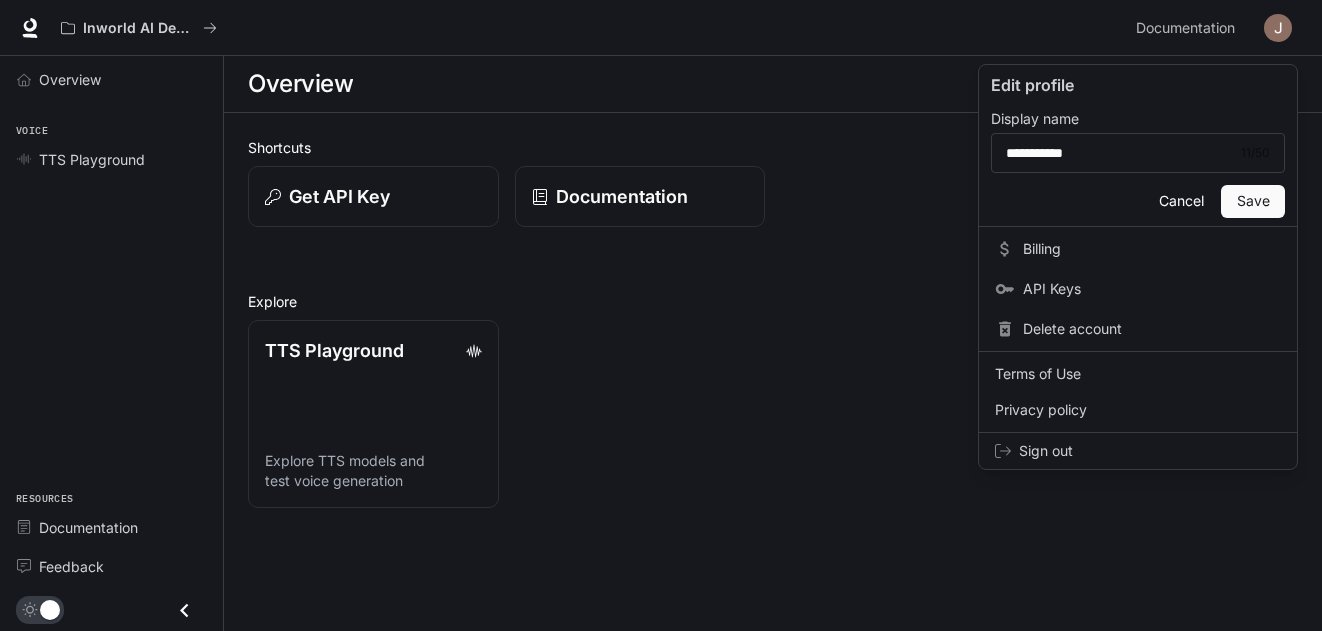 click on "Edit profile" at bounding box center (1138, 85) 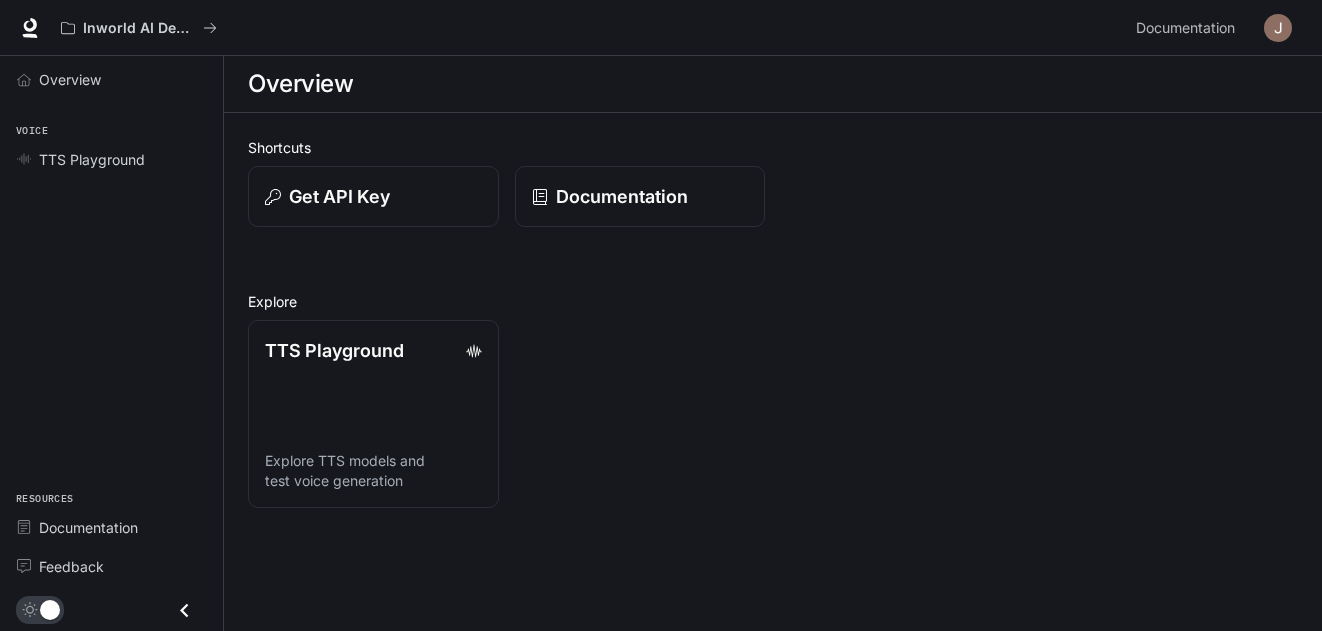 click at bounding box center [1278, 28] 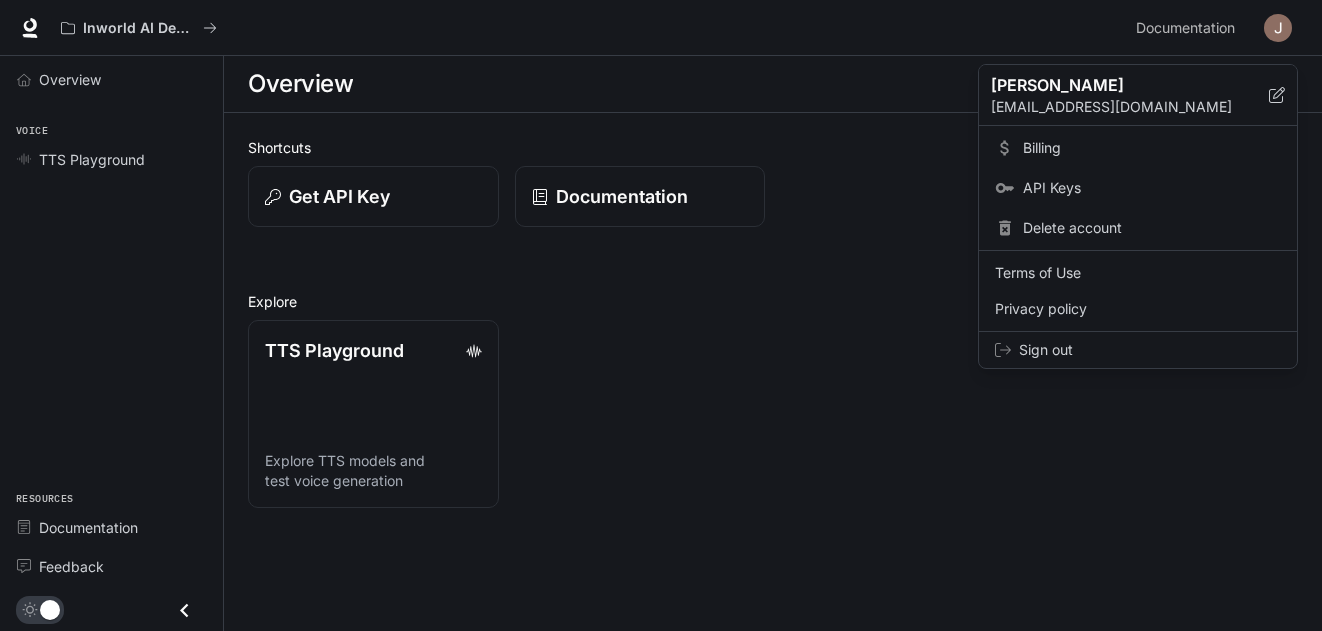click 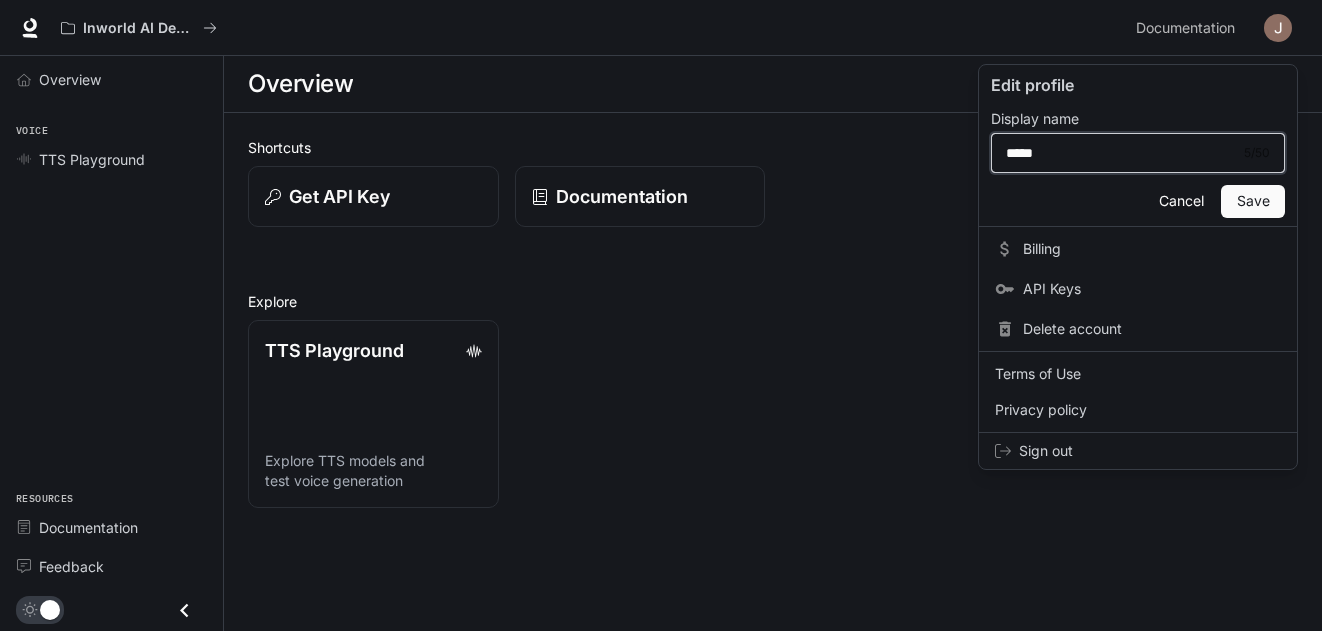 click on "*****" at bounding box center (1120, 153) 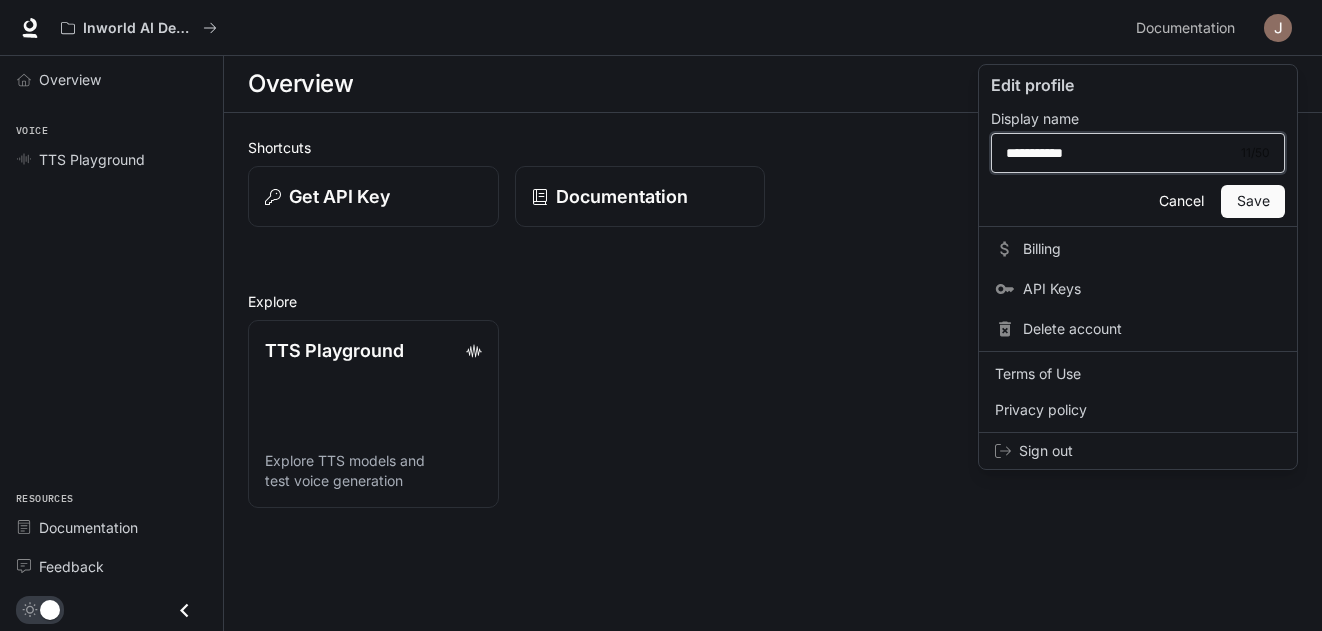 type on "**********" 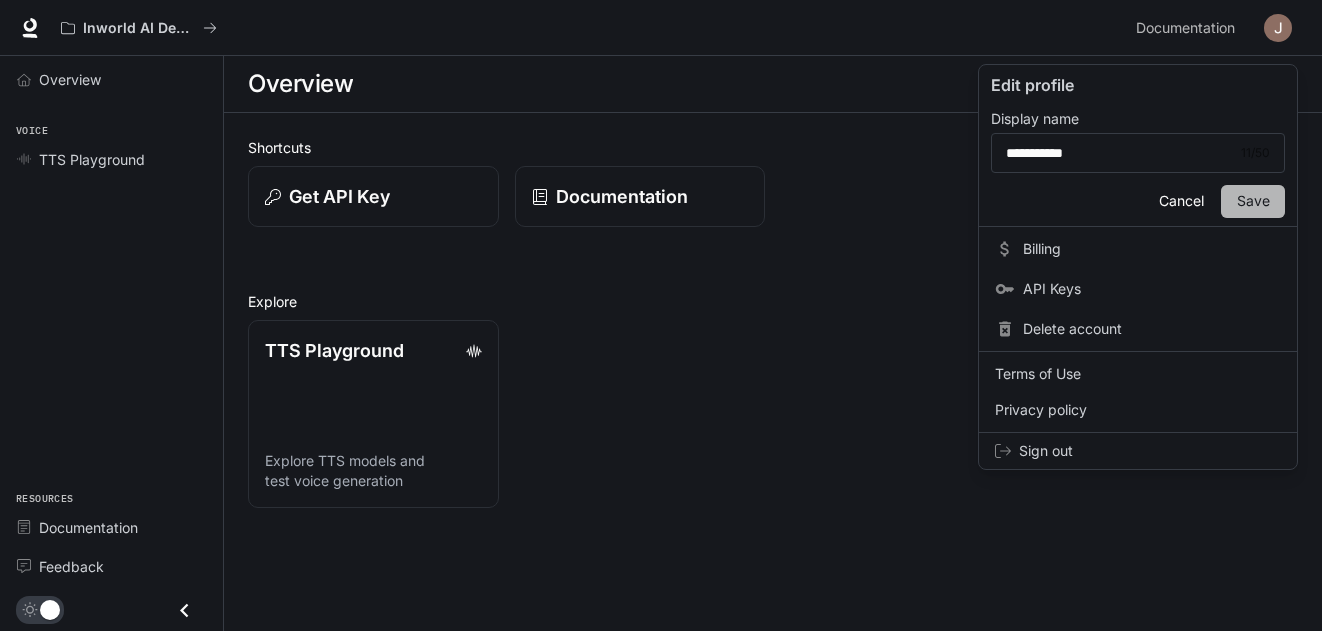 click on "Save" at bounding box center [1253, 201] 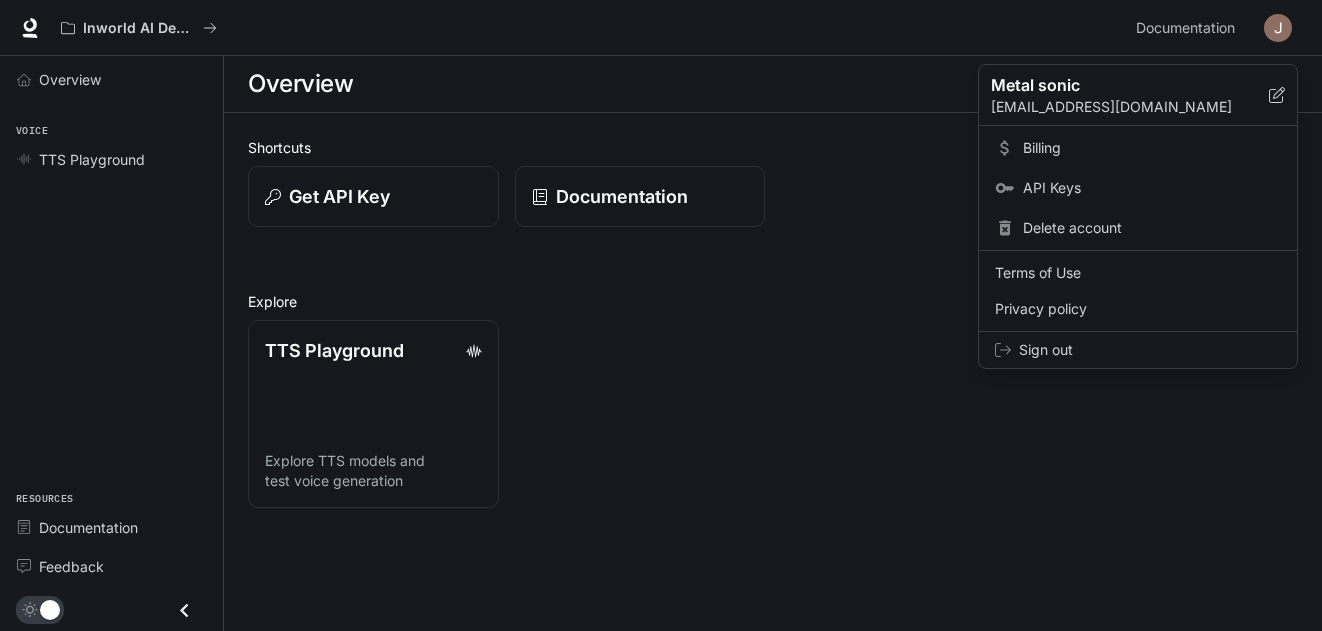 click on "Billing" at bounding box center [1152, 148] 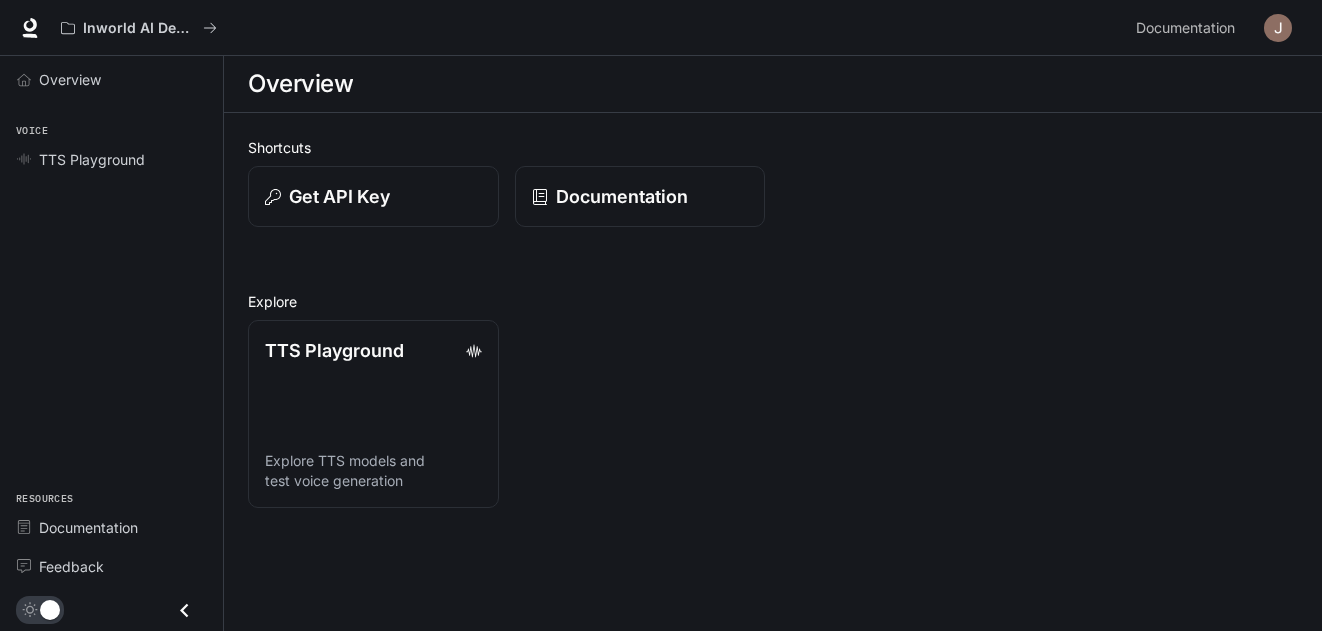 click at bounding box center (1278, 28) 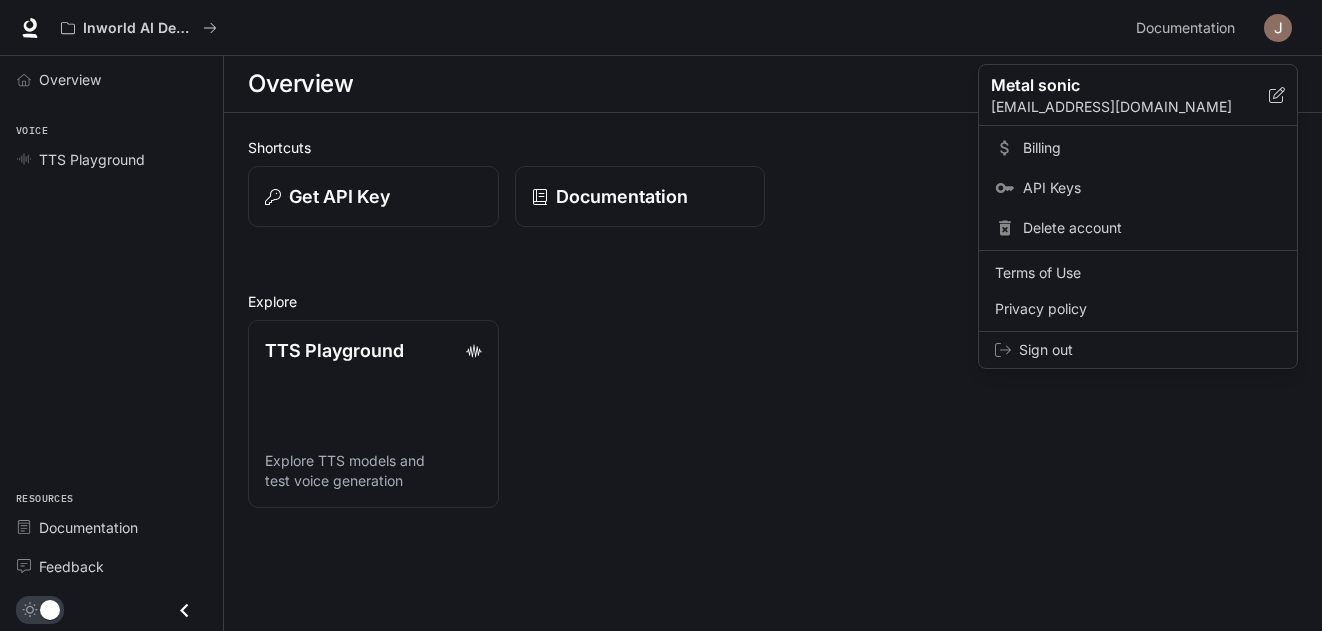 click at bounding box center (661, 315) 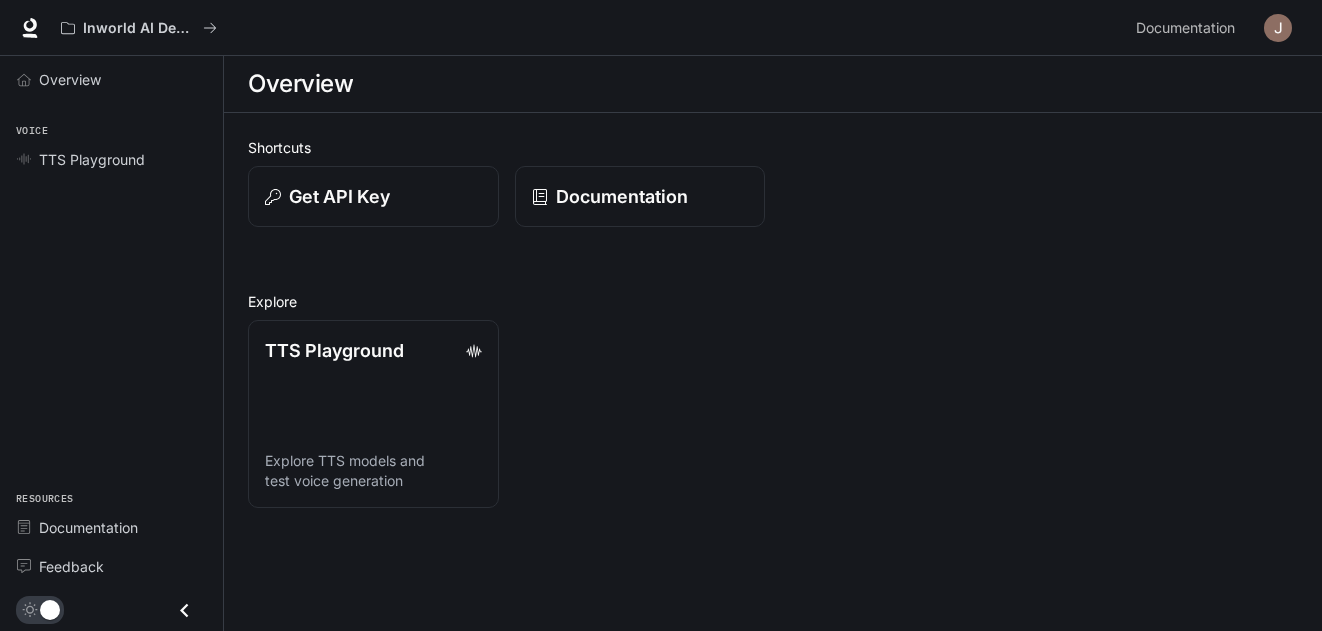 click at bounding box center (1278, 28) 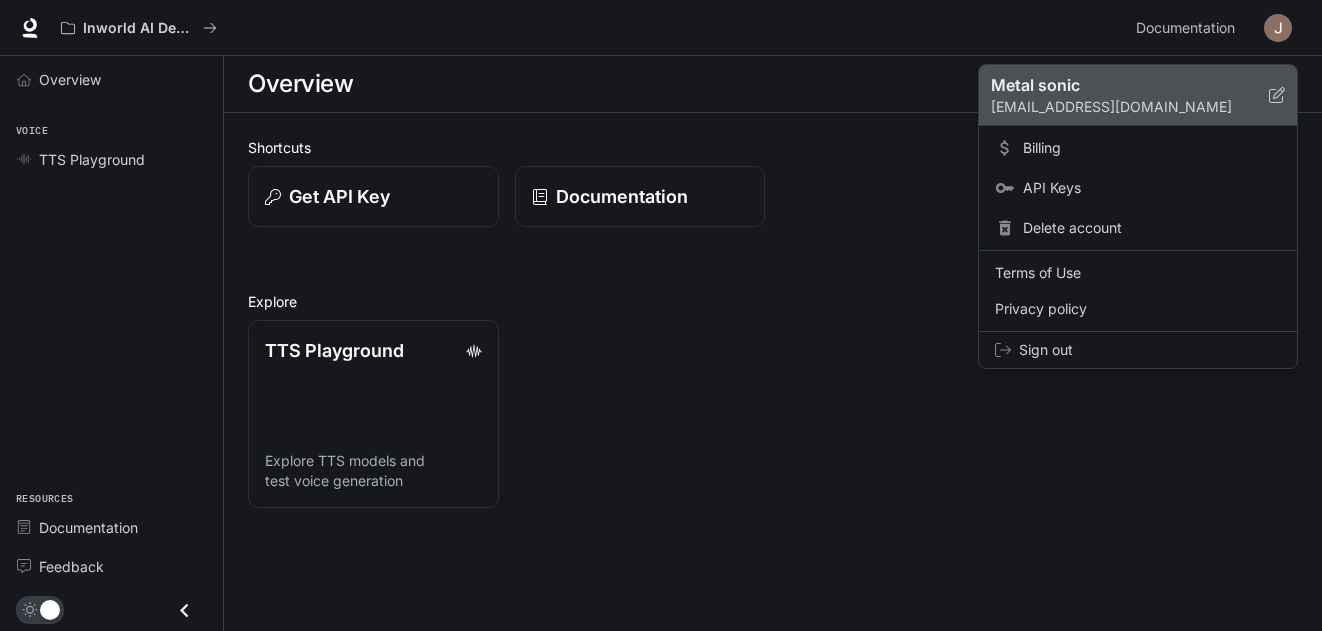 click on "Metal sonic [EMAIL_ADDRESS][DOMAIN_NAME]" at bounding box center (1130, 95) 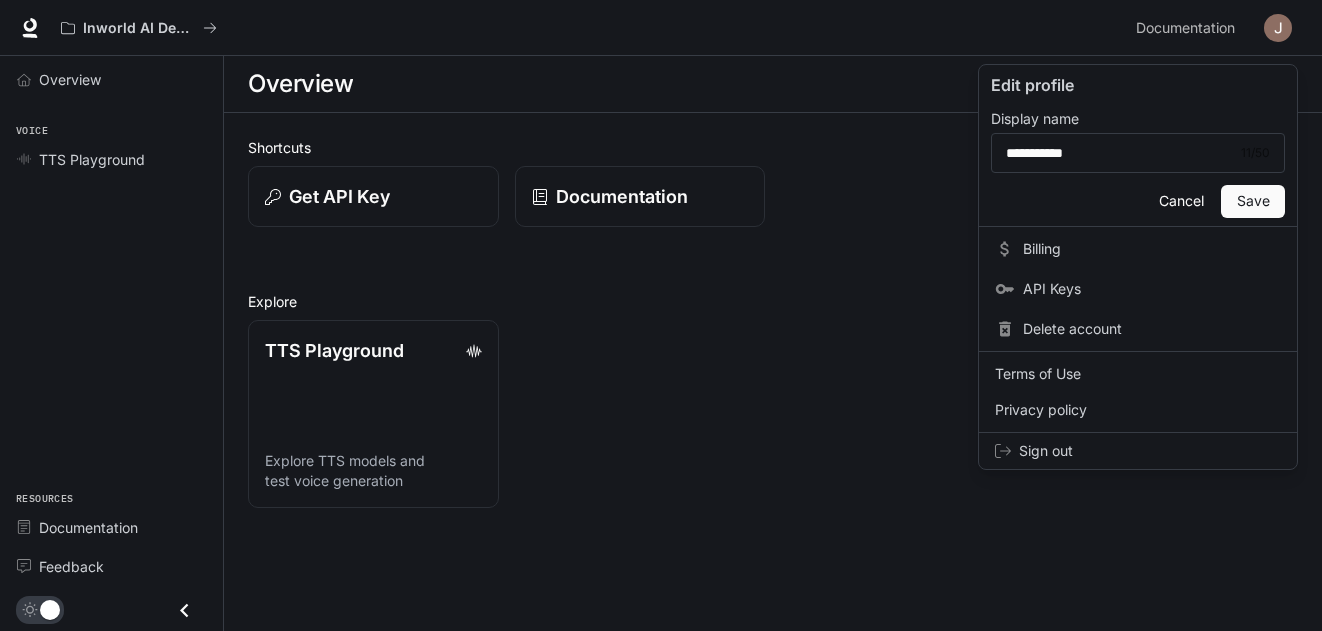 click on "Cancel" at bounding box center [1181, 201] 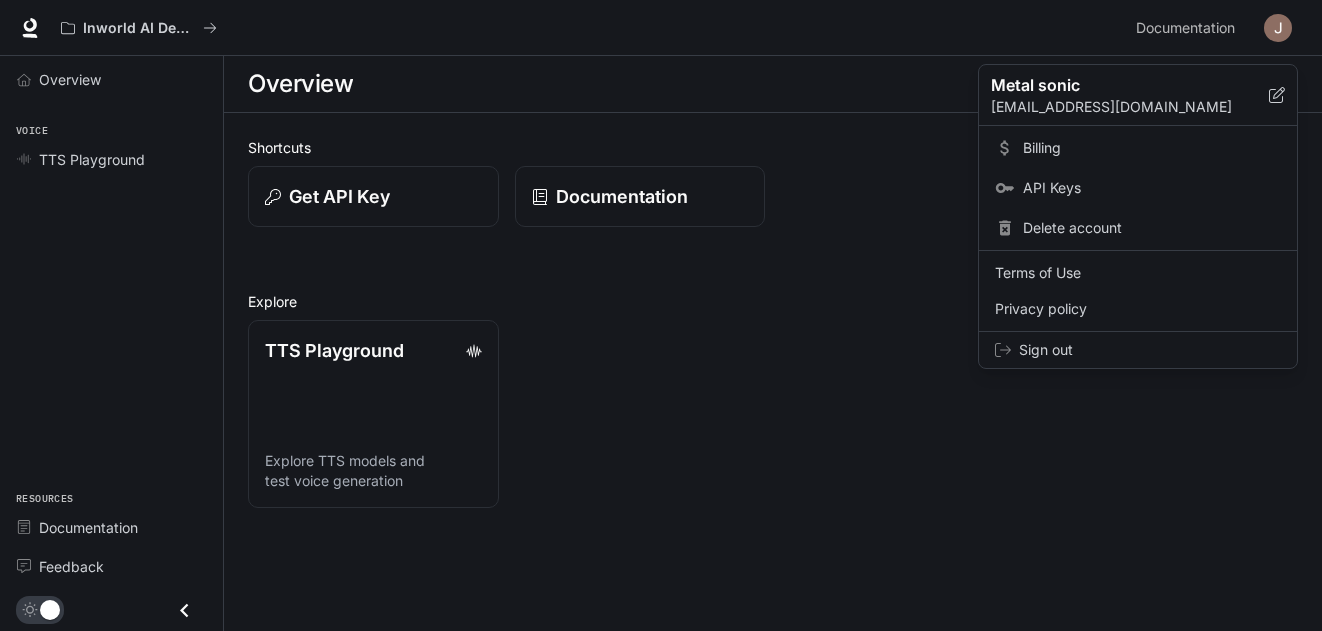 click at bounding box center [661, 315] 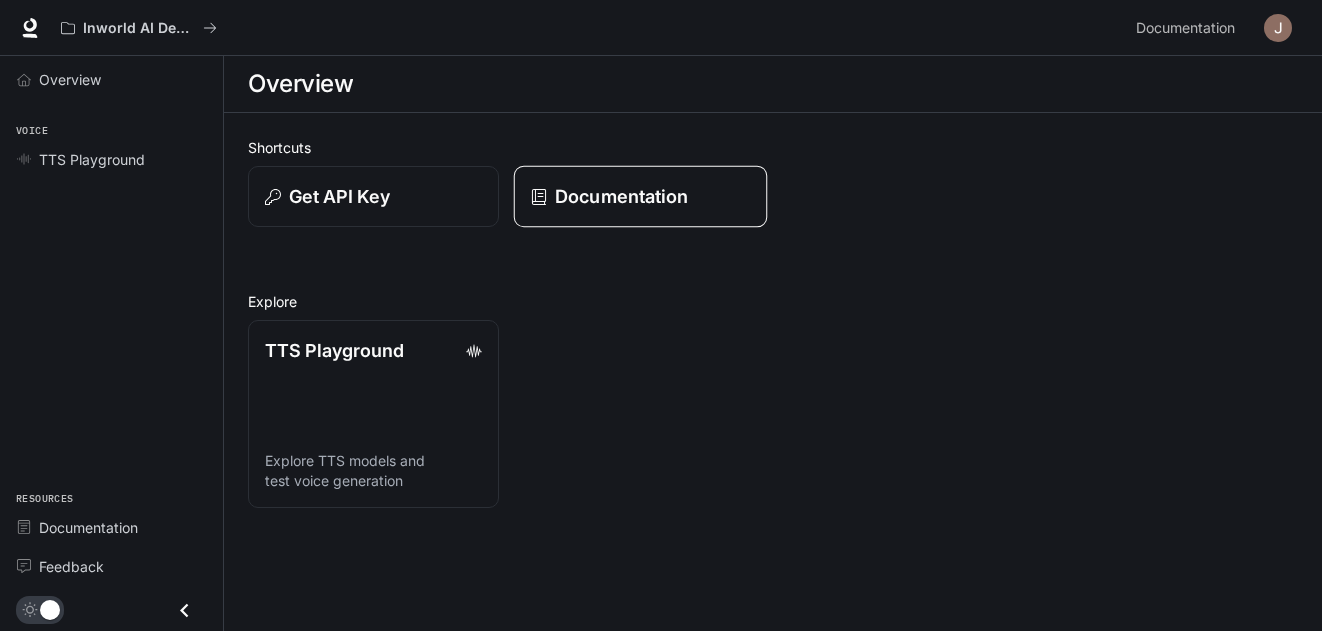 click on "Documentation" at bounding box center [621, 196] 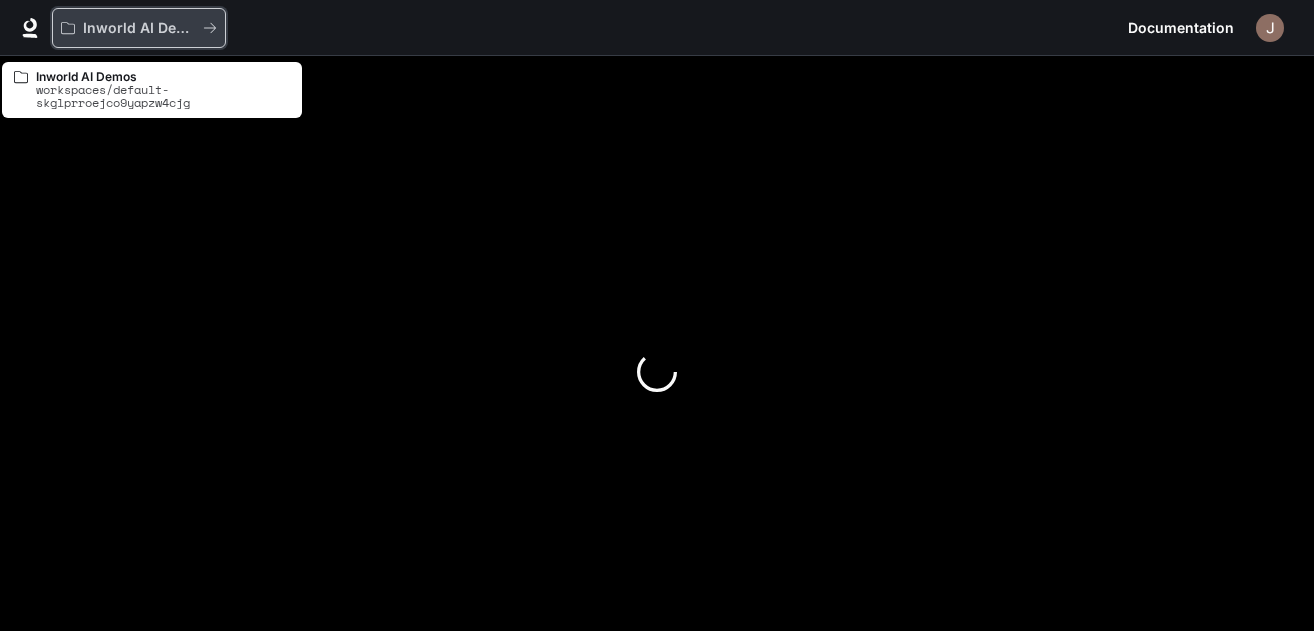 click on "Inworld AI Demos" at bounding box center (139, 28) 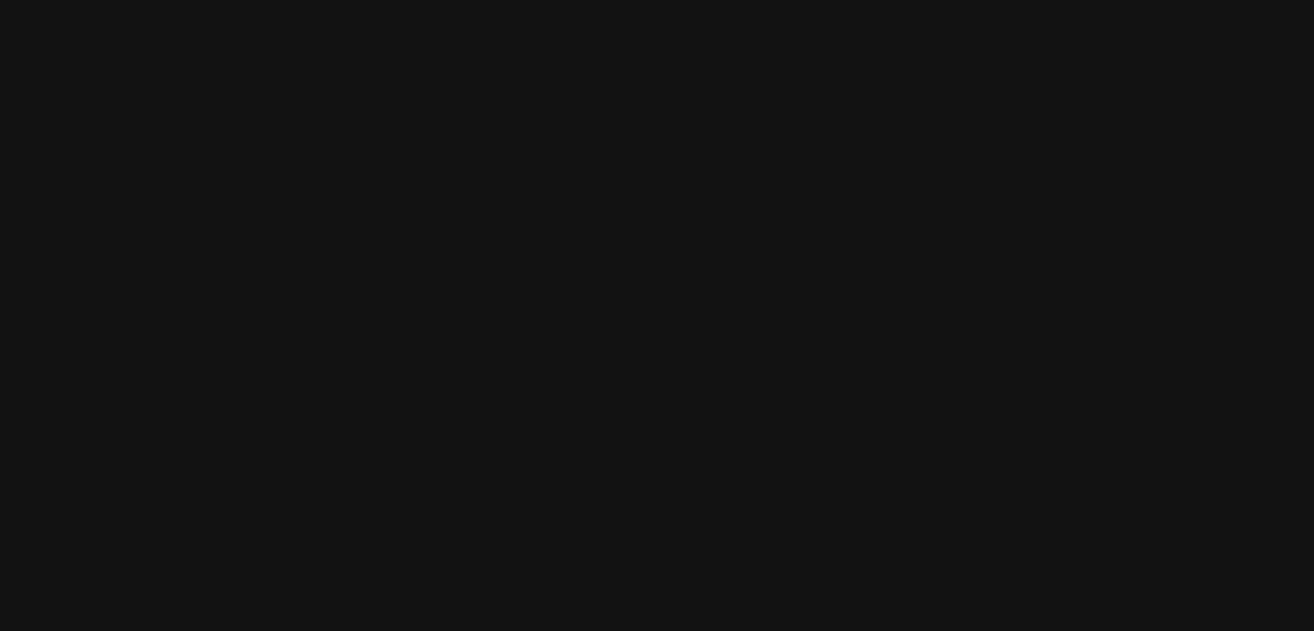 click at bounding box center (657, 0) 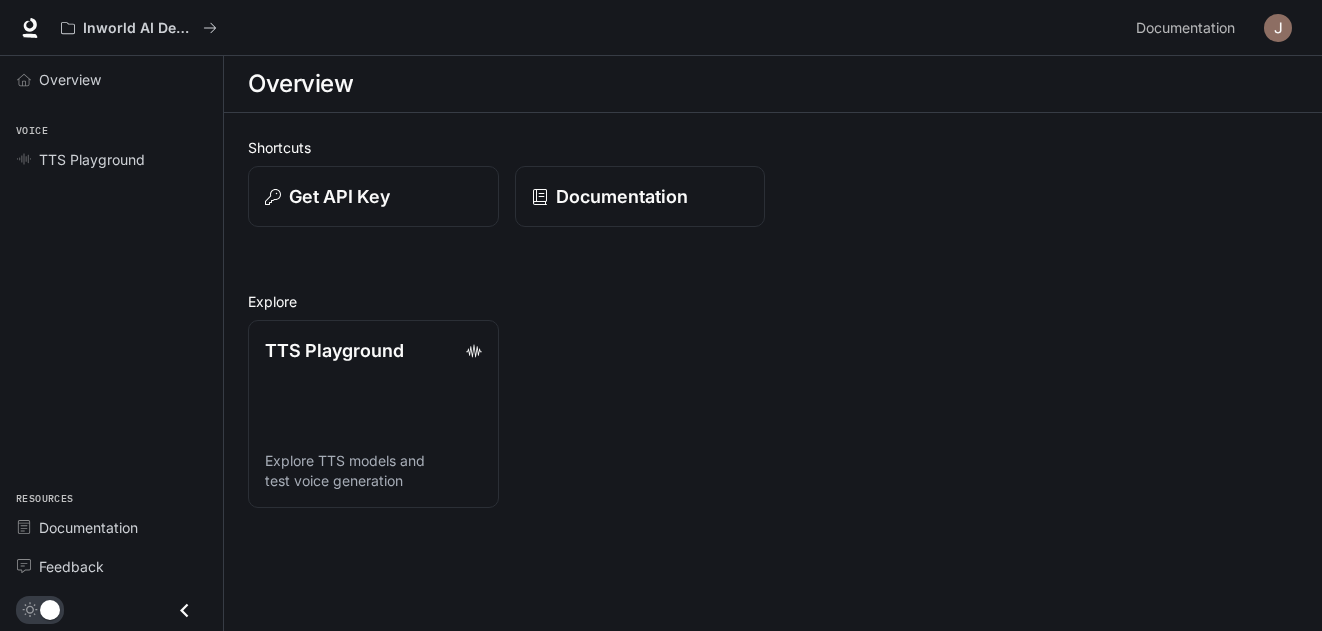 click 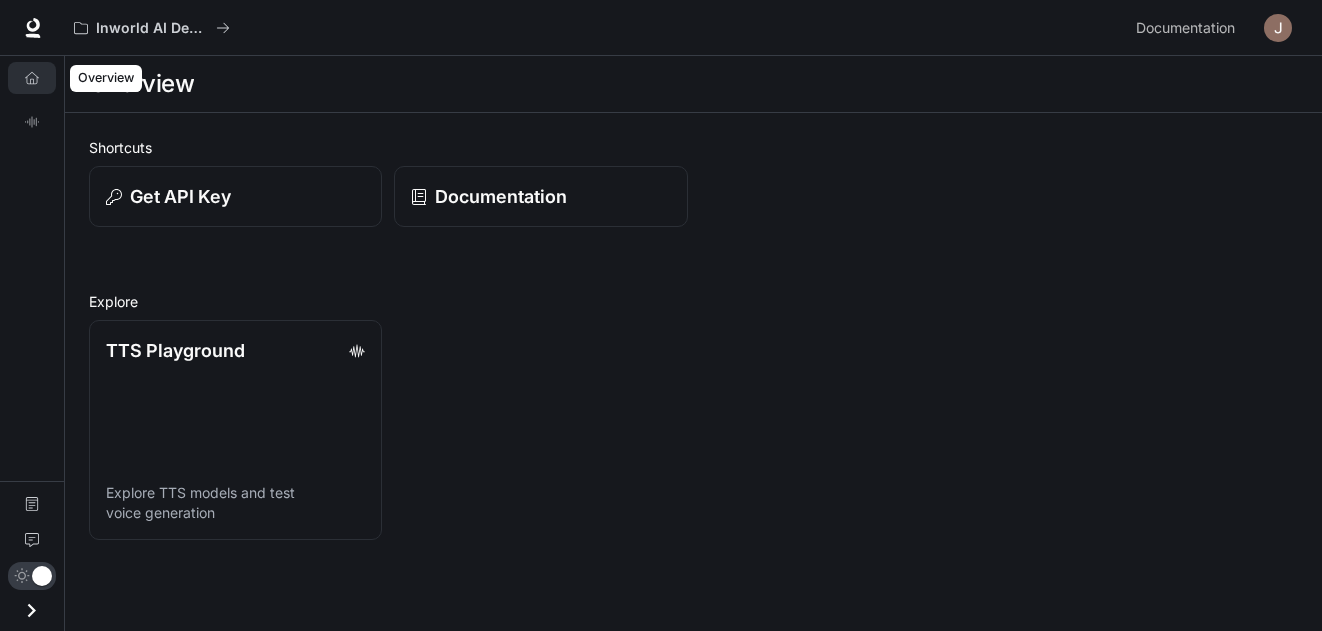 click on "Overview" at bounding box center [32, 78] 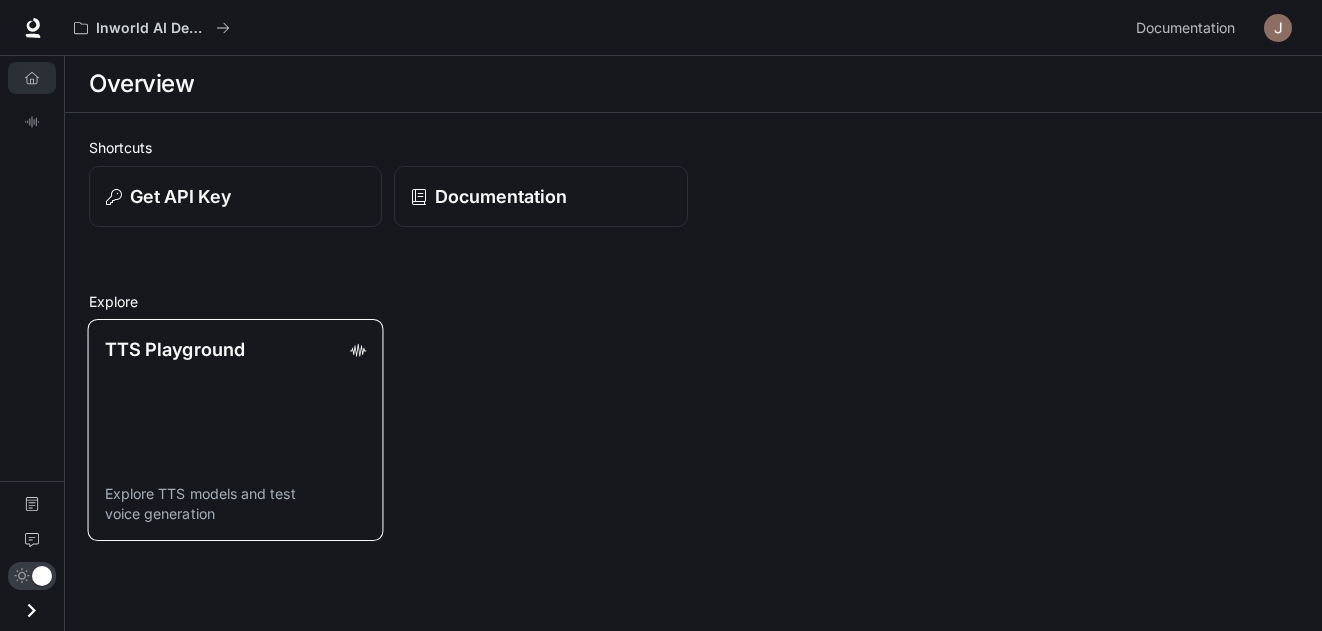 click on "TTS Playground Explore TTS models and test voice generation" at bounding box center [236, 430] 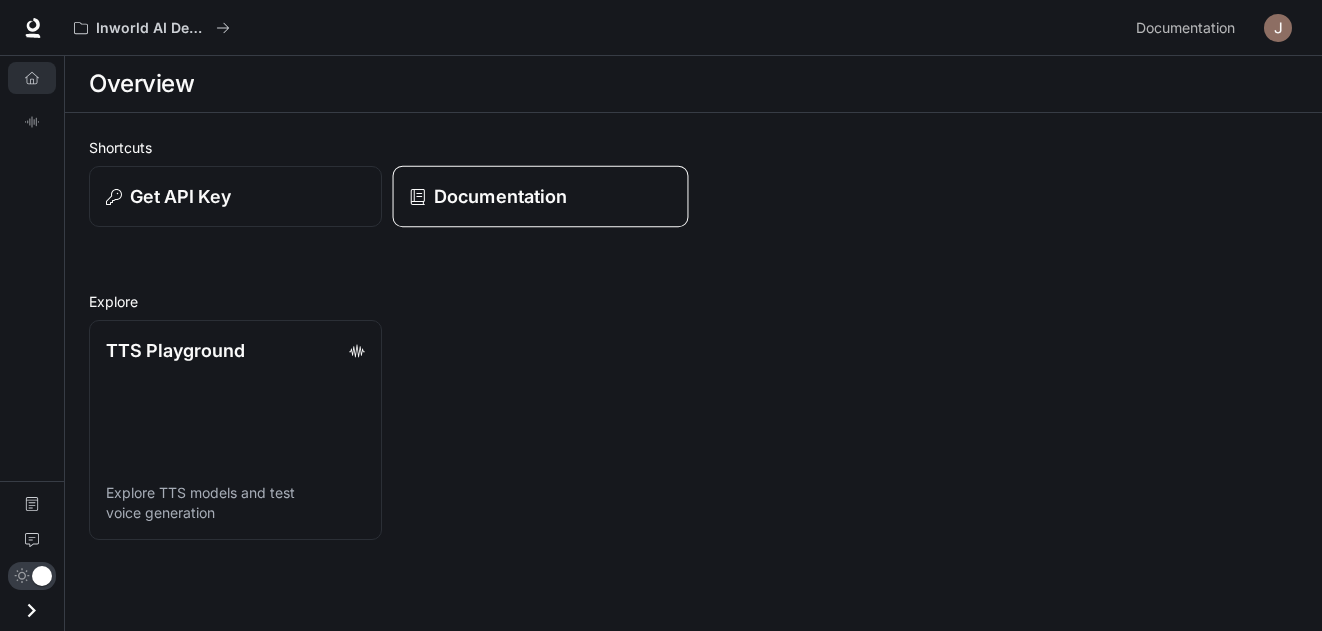 click on "Documentation" at bounding box center (500, 196) 